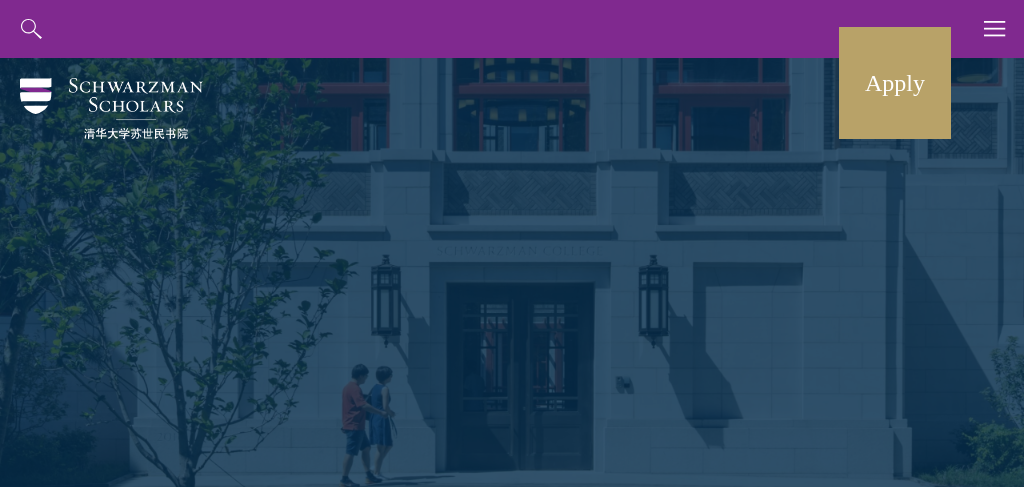 scroll, scrollTop: 0, scrollLeft: 0, axis: both 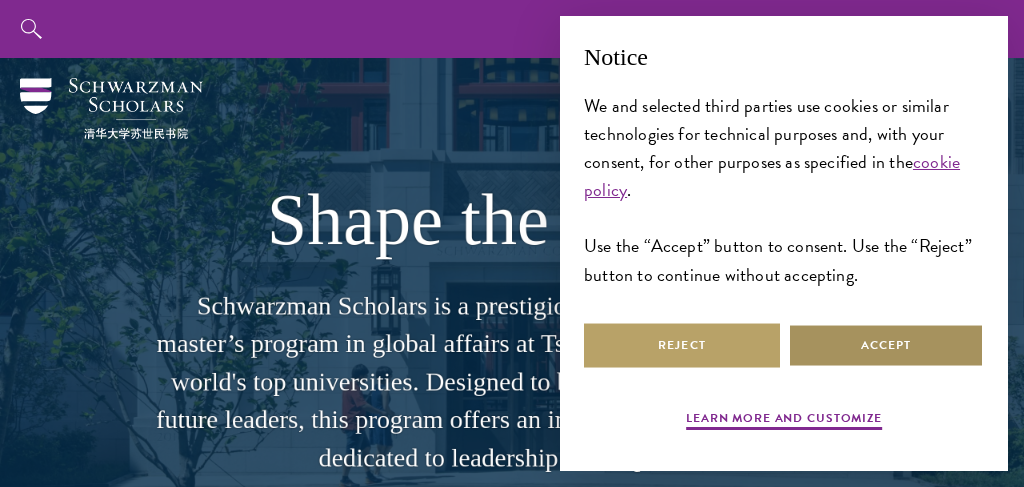 click on "Accept" at bounding box center (886, 345) 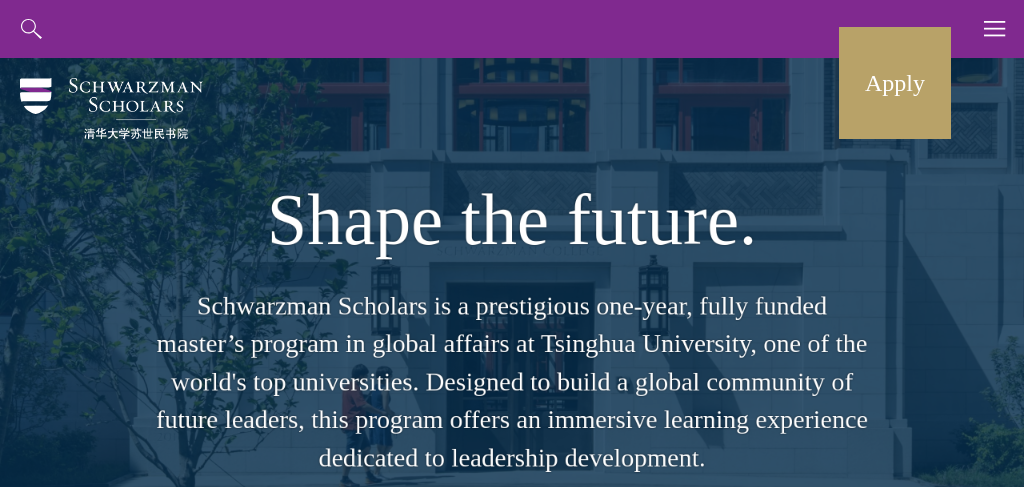 scroll, scrollTop: 0, scrollLeft: 0, axis: both 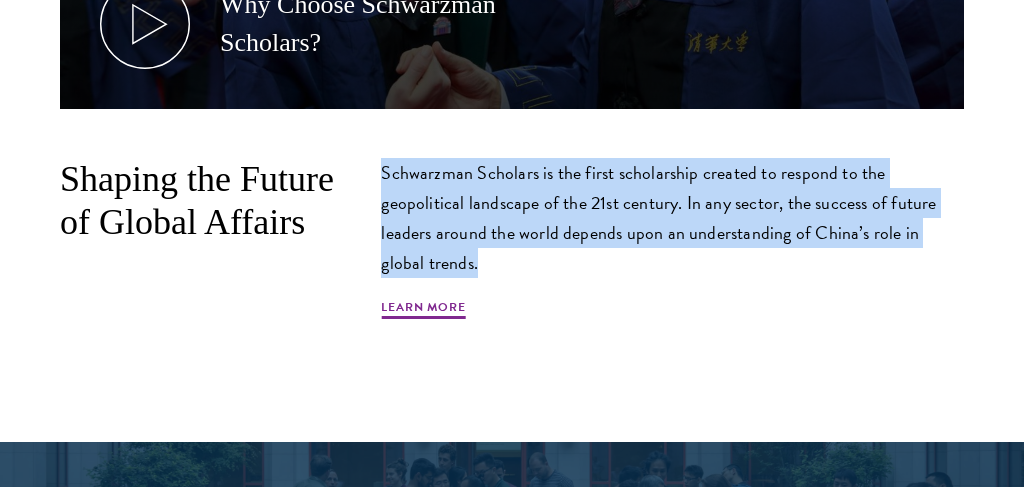 drag, startPoint x: 601, startPoint y: 263, endPoint x: 585, endPoint y: 134, distance: 129.98846 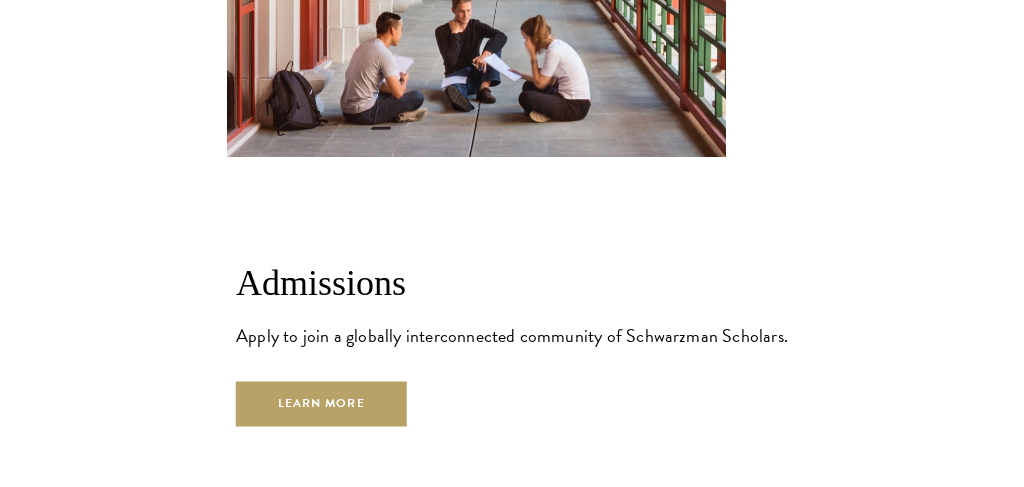 scroll, scrollTop: 3494, scrollLeft: 0, axis: vertical 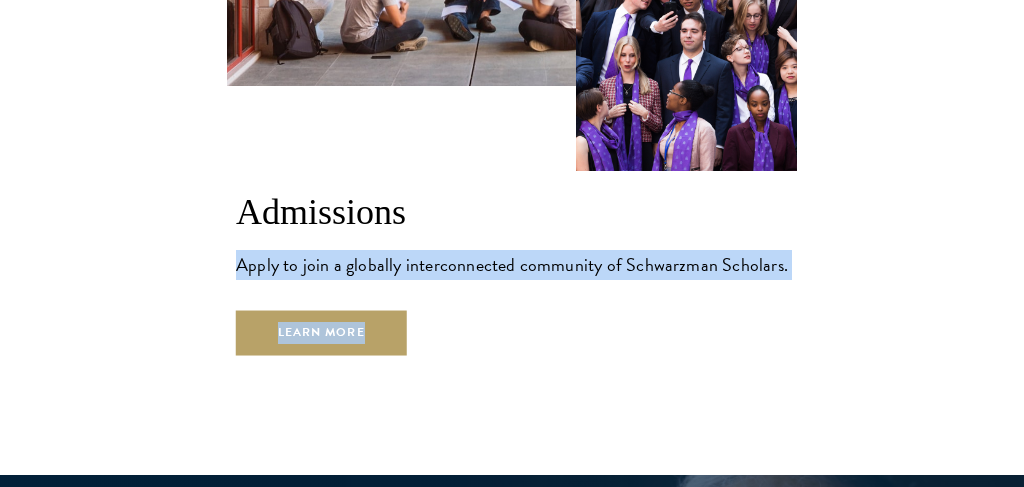 drag, startPoint x: 562, startPoint y: 308, endPoint x: 563, endPoint y: 266, distance: 42.0119 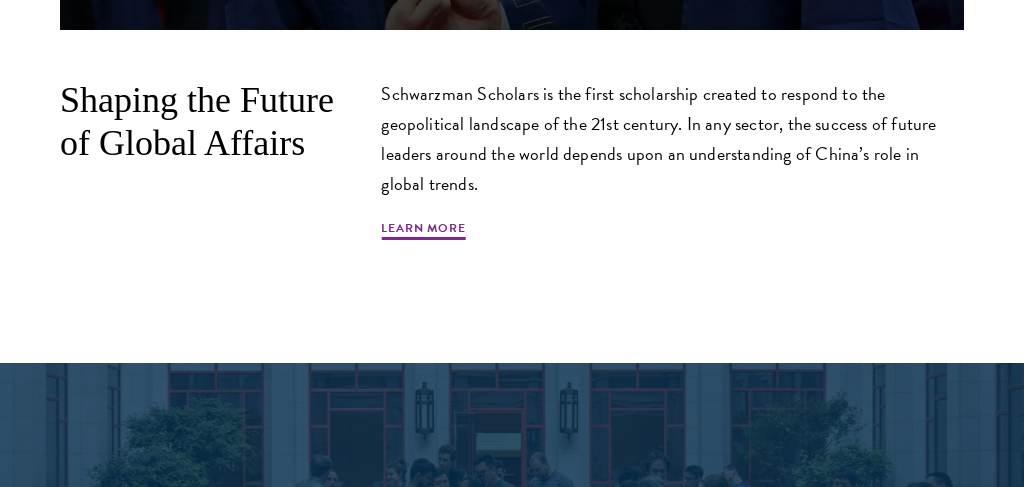 scroll, scrollTop: 1079, scrollLeft: 0, axis: vertical 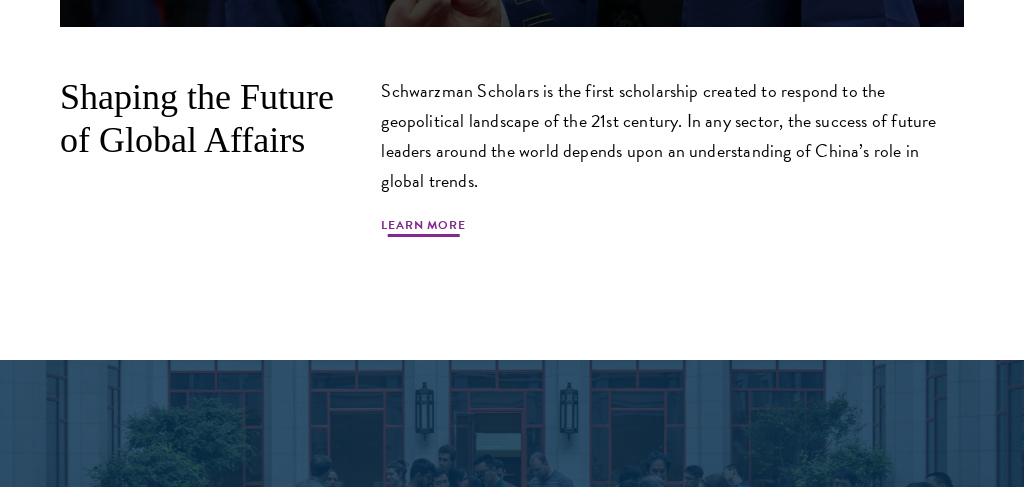 click on "Learn More" at bounding box center (423, 228) 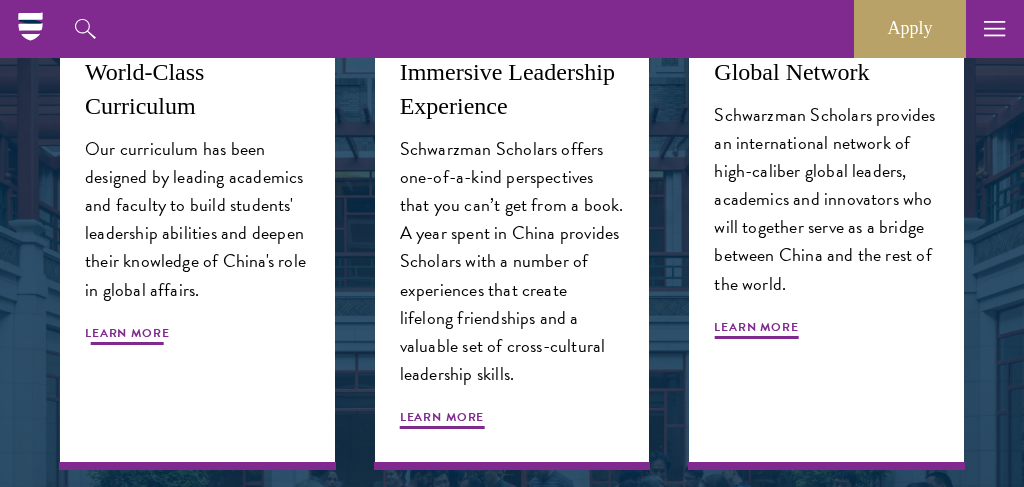 scroll, scrollTop: 2017, scrollLeft: 0, axis: vertical 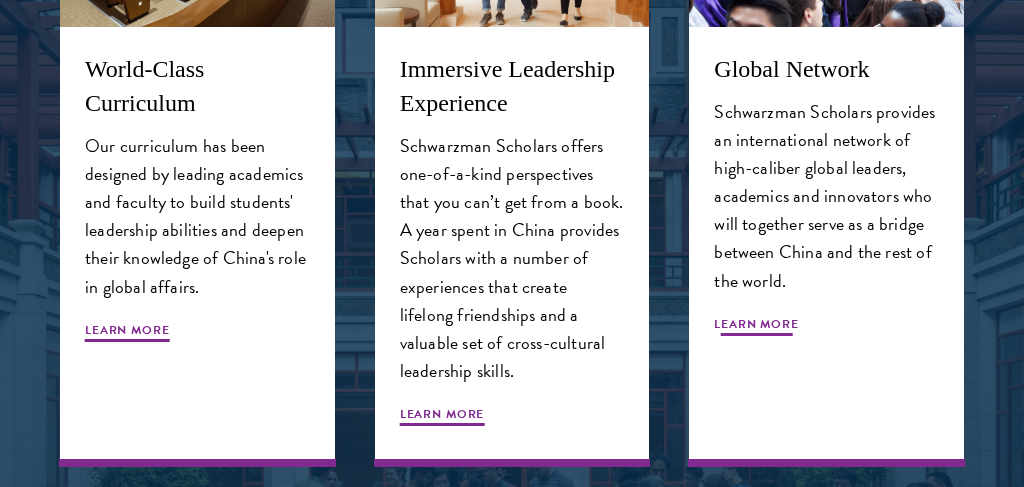 click on "Learn More" at bounding box center [756, 327] 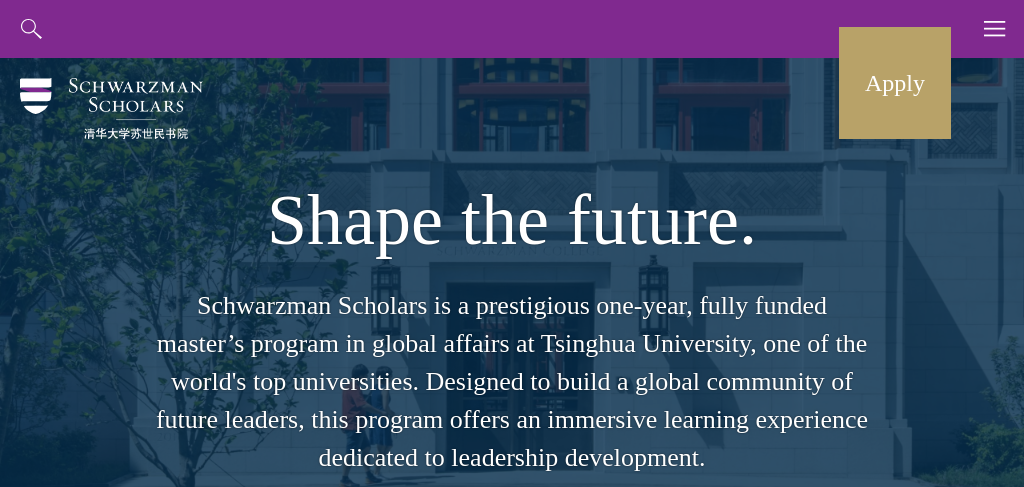 scroll, scrollTop: 0, scrollLeft: 0, axis: both 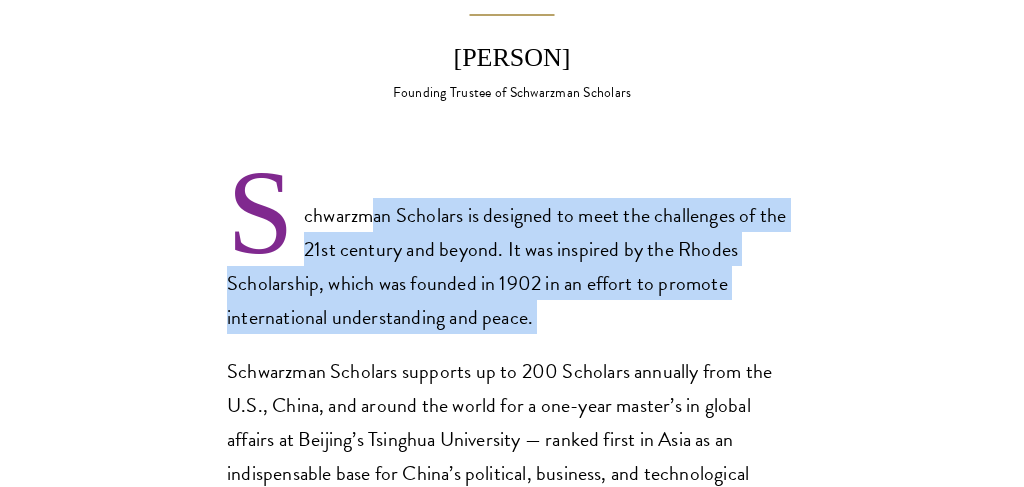 drag, startPoint x: 378, startPoint y: 195, endPoint x: 423, endPoint y: 347, distance: 158.52129 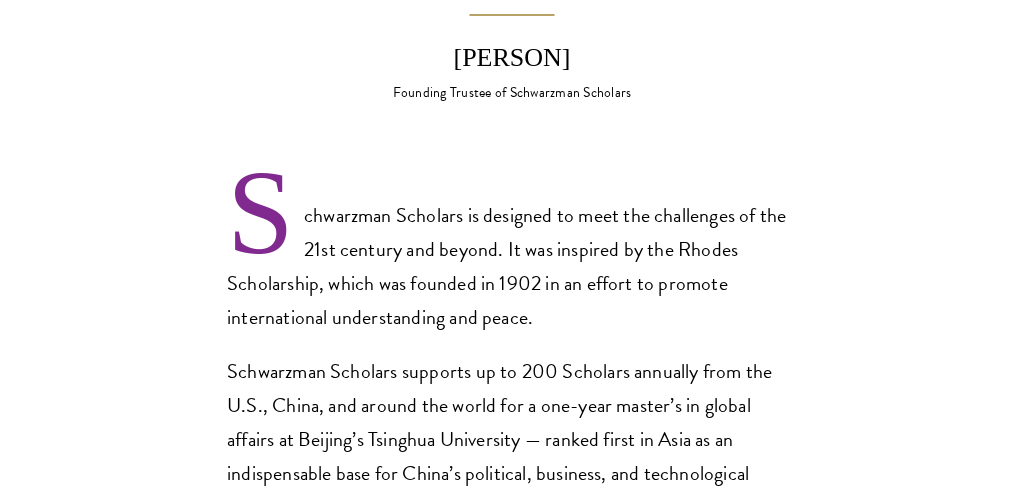 click on "Schwarzman Scholars is designed to meet the challenges of the [CENTURY] century and beyond. It was inspired by the Rhodes Scholarship, which was founded in [YEAR] in an effort to promote international understanding and peace.
Schwarzman Scholars supports up to [NUMBER] Scholars annually from the U.S., China, and around the world for a one-year master’s in global affairs at Beijing’s Tsinghua University — ranked first in Asia as an indispensable base for China’s political, business, and technological leadership.
Scholars chosen for this highly selective program will live in Beijing for a year of study and cultural immersion — attending lectures, traveling around the region, and developing a better understanding of China. Admissions opened in the fall of [YEAR] with outstanding success, immediately making Schwarzman Scholars one of the world’s most selective graduate and fellowship programs." at bounding box center (512, 473) 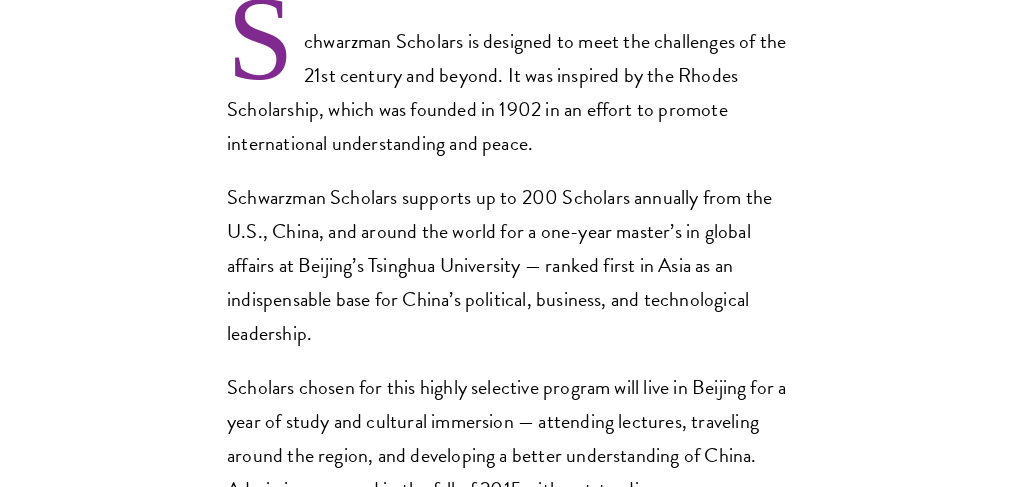 scroll, scrollTop: 1348, scrollLeft: 0, axis: vertical 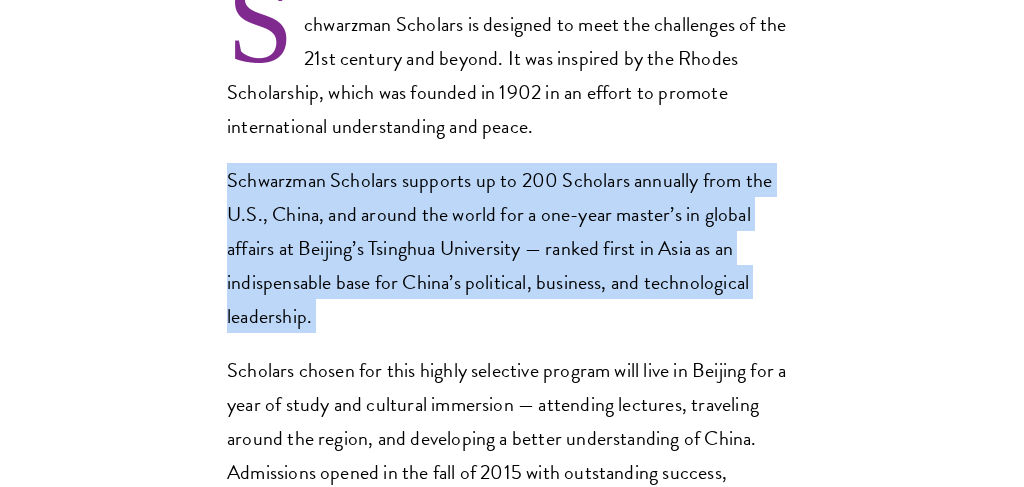 drag, startPoint x: 413, startPoint y: 345, endPoint x: 184, endPoint y: 183, distance: 280.50845 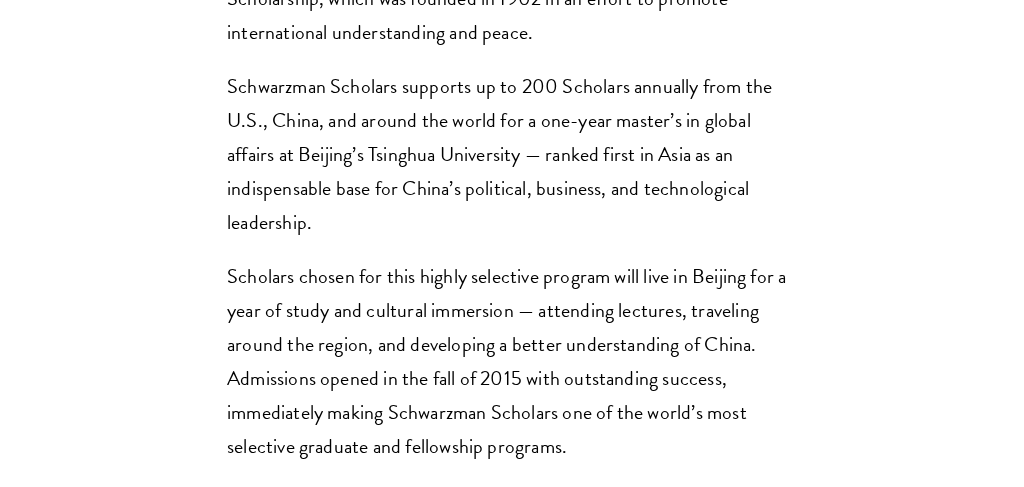 scroll, scrollTop: 1515, scrollLeft: 0, axis: vertical 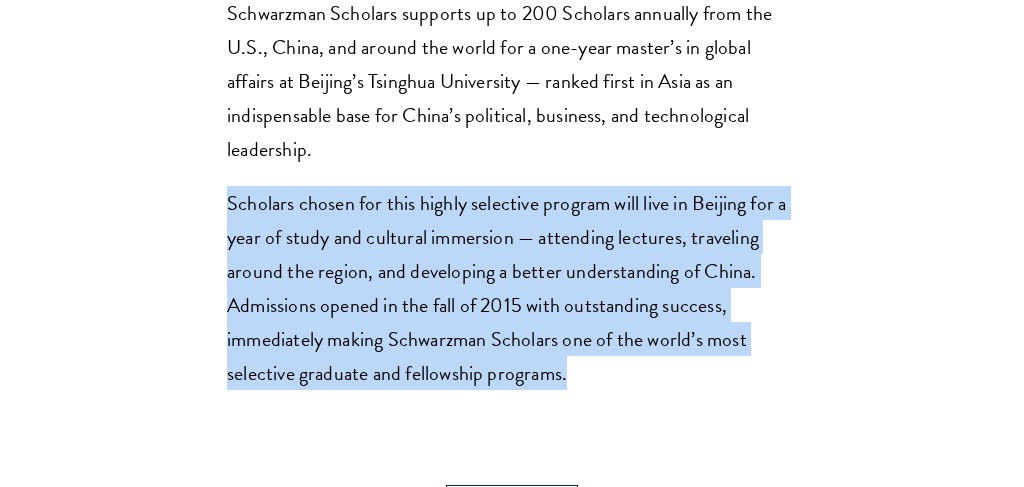 drag, startPoint x: 197, startPoint y: 207, endPoint x: 606, endPoint y: 368, distance: 439.5475 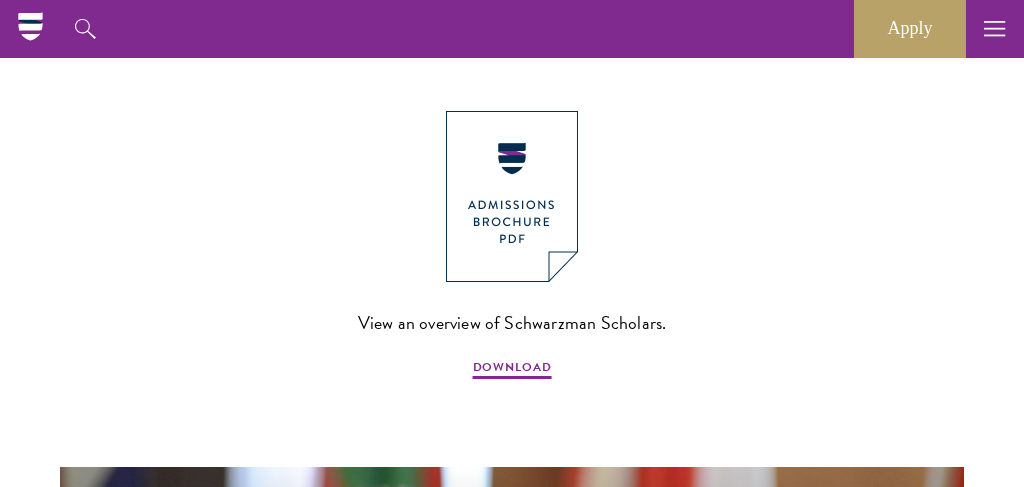 scroll, scrollTop: 1885, scrollLeft: 0, axis: vertical 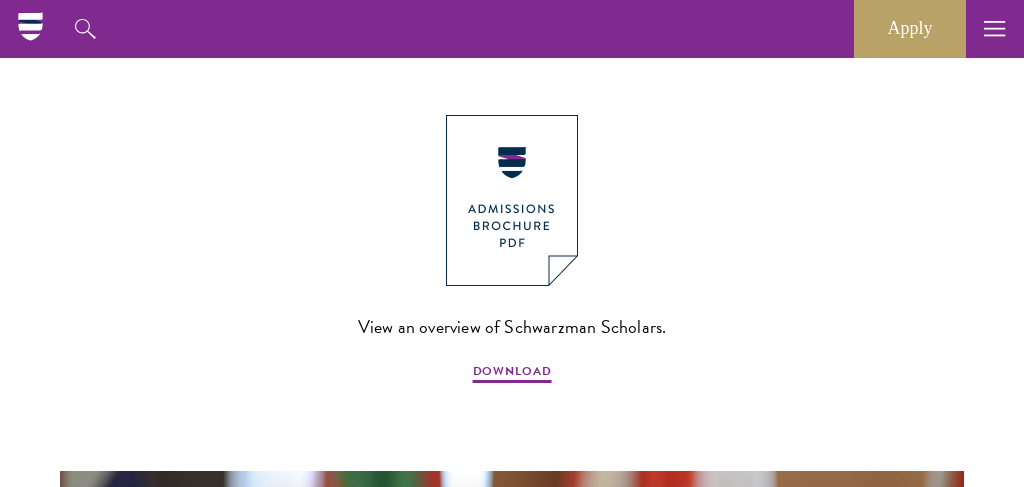 click at bounding box center (512, 200) 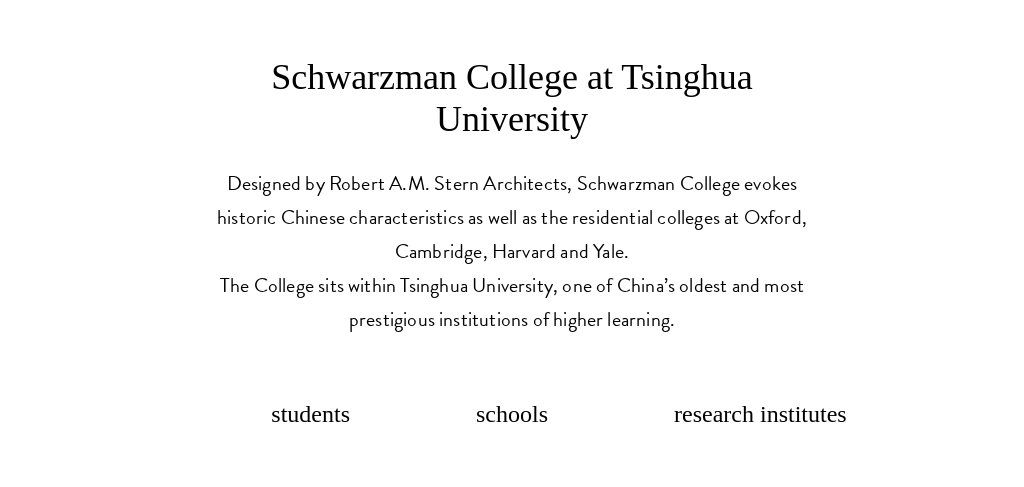 scroll, scrollTop: 4808, scrollLeft: 0, axis: vertical 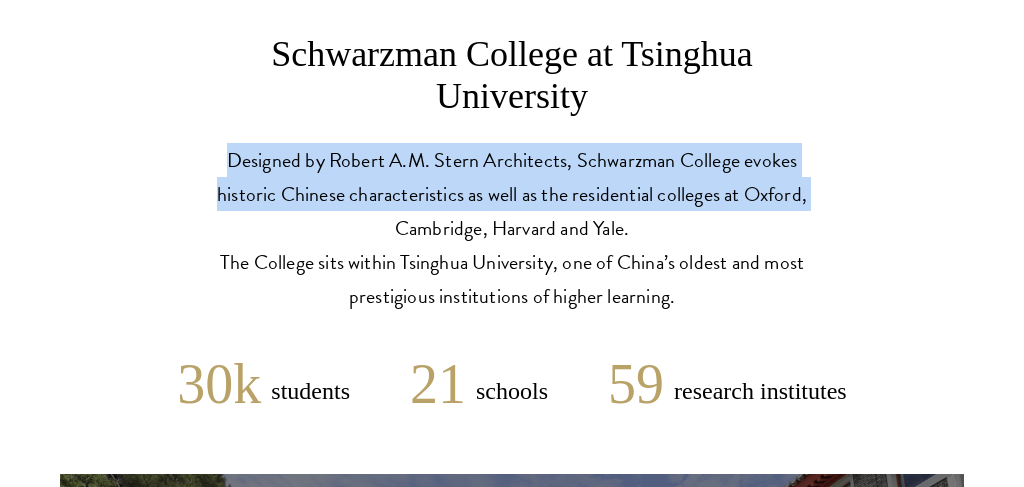 drag, startPoint x: 283, startPoint y: 132, endPoint x: 335, endPoint y: 228, distance: 109.17875 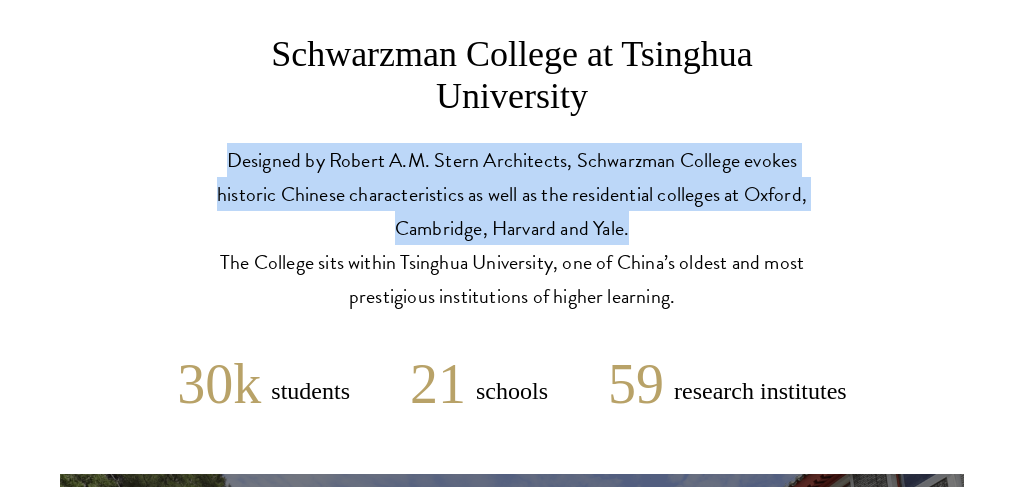 drag, startPoint x: 216, startPoint y: 144, endPoint x: 630, endPoint y: 230, distance: 422.83804 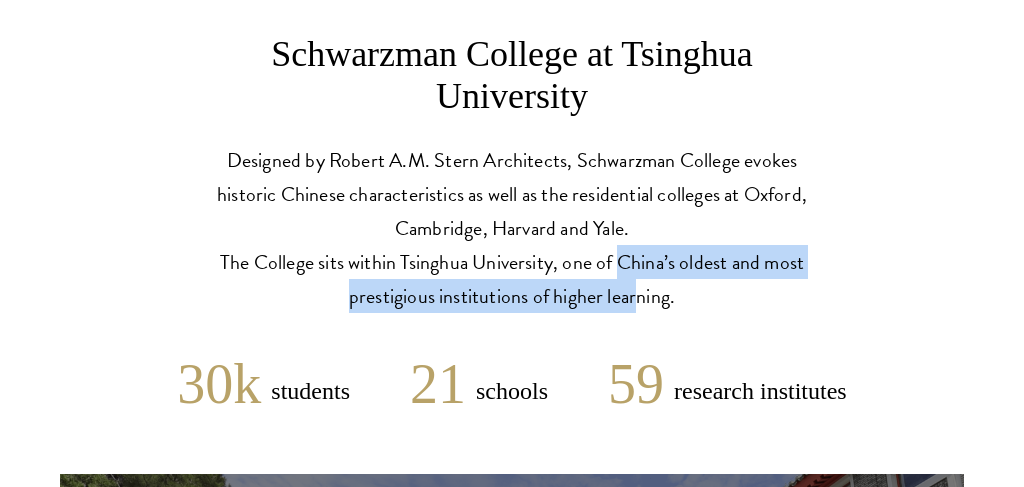 drag, startPoint x: 627, startPoint y: 296, endPoint x: 611, endPoint y: 247, distance: 51.546097 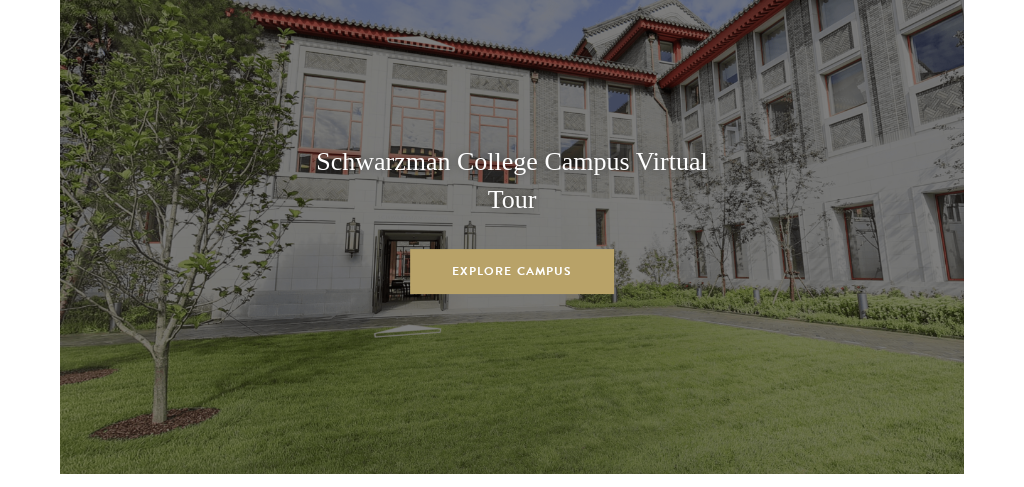 scroll, scrollTop: 5650, scrollLeft: 0, axis: vertical 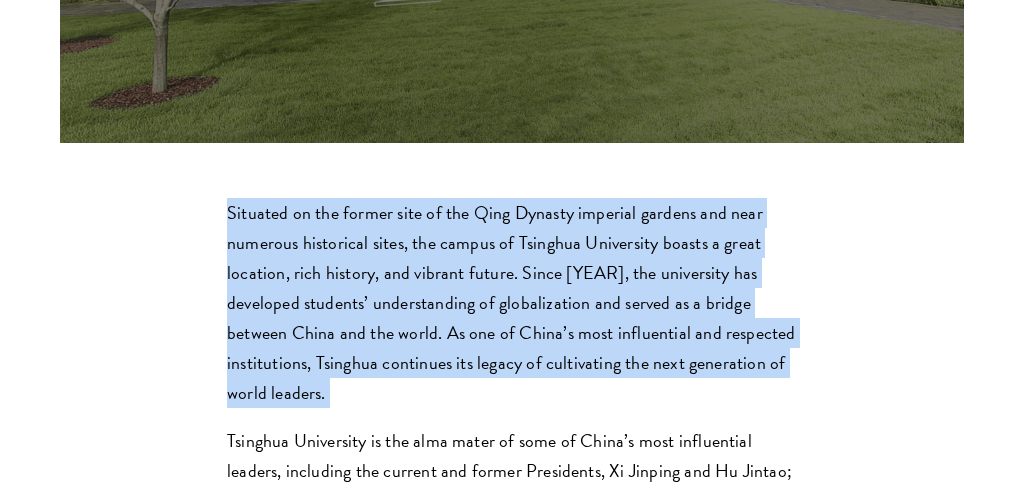 drag, startPoint x: 453, startPoint y: 174, endPoint x: 505, endPoint y: 405, distance: 236.78049 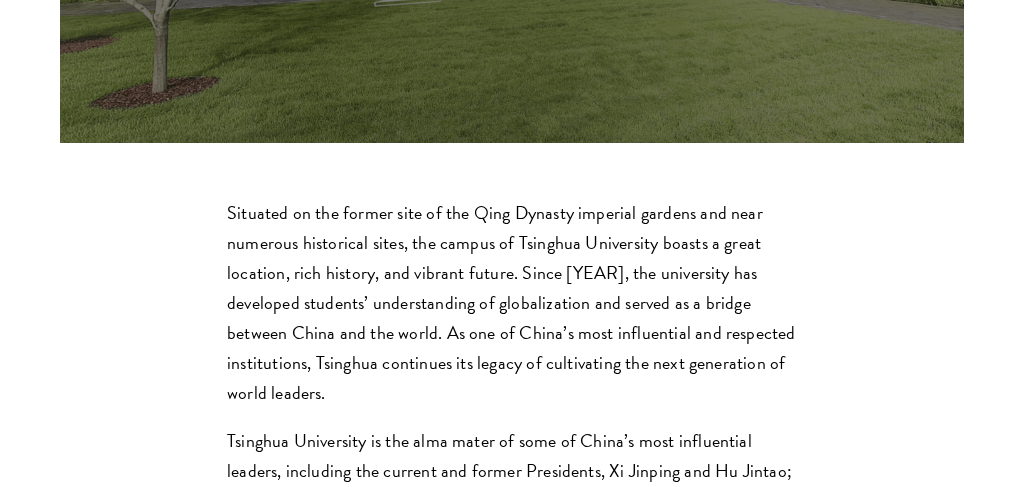 click on "Situated on the former site of the Qing Dynasty imperial gardens and near numerous historical sites, the campus of Tsinghua University boasts a great location, rich history, and vibrant future. Since 1911, the university has developed students’ understanding of globalization and served as a bridge between China and the world. As one of China’s most influential and respected institutions, Tsinghua continues its legacy of cultivating the next generation of world leaders.
Tsinghua University is the alma mater of some of China’s most influential leaders, including the current and former Presidents, Xi Jinping and Hu Jintao; the former Chairman of the National People’s Congress, Wu Bangguo; the former Premier Zhu Rongji; and the former Vice Premier Huang Ju." at bounding box center [512, 372] 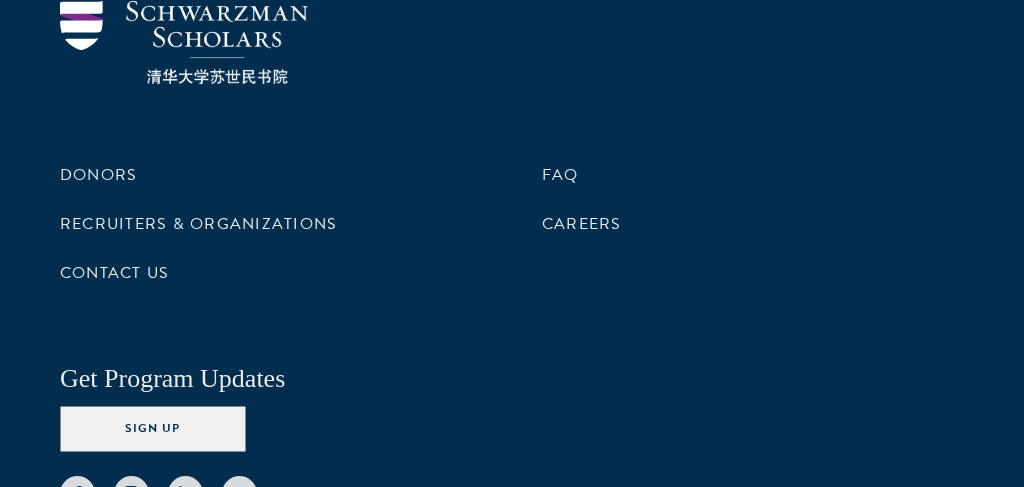 scroll, scrollTop: 8927, scrollLeft: 0, axis: vertical 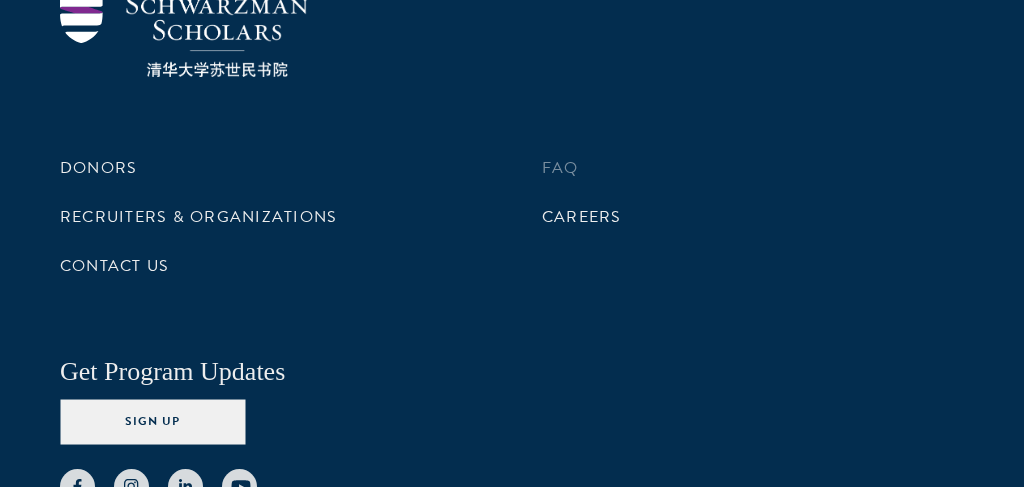 click on "FAQ" at bounding box center [560, 168] 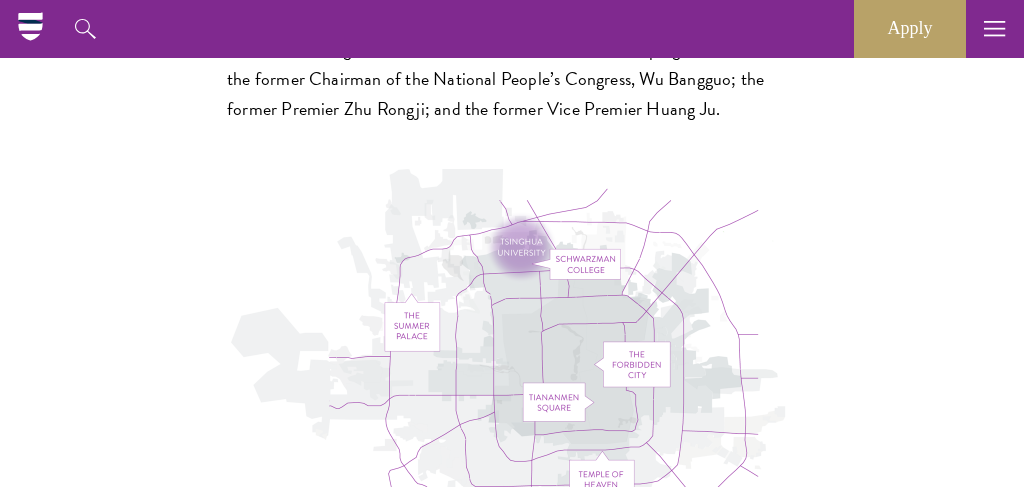 scroll, scrollTop: 5932, scrollLeft: 0, axis: vertical 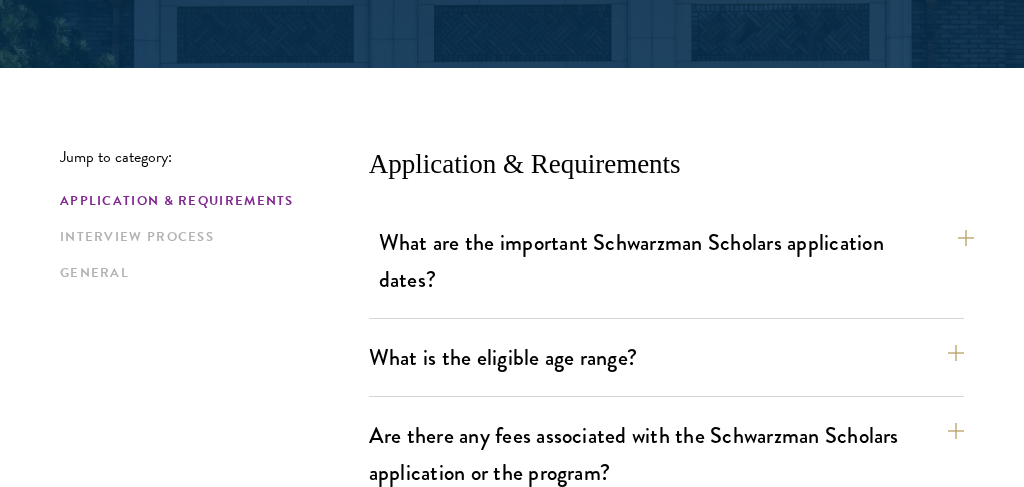 click on "What are the important Schwarzman Scholars application dates?" at bounding box center (676, 261) 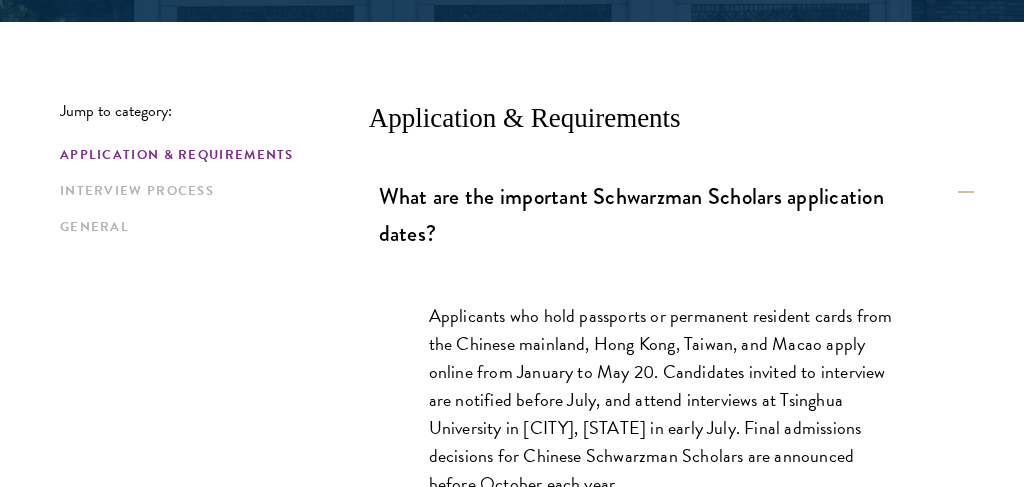 scroll, scrollTop: 604, scrollLeft: 0, axis: vertical 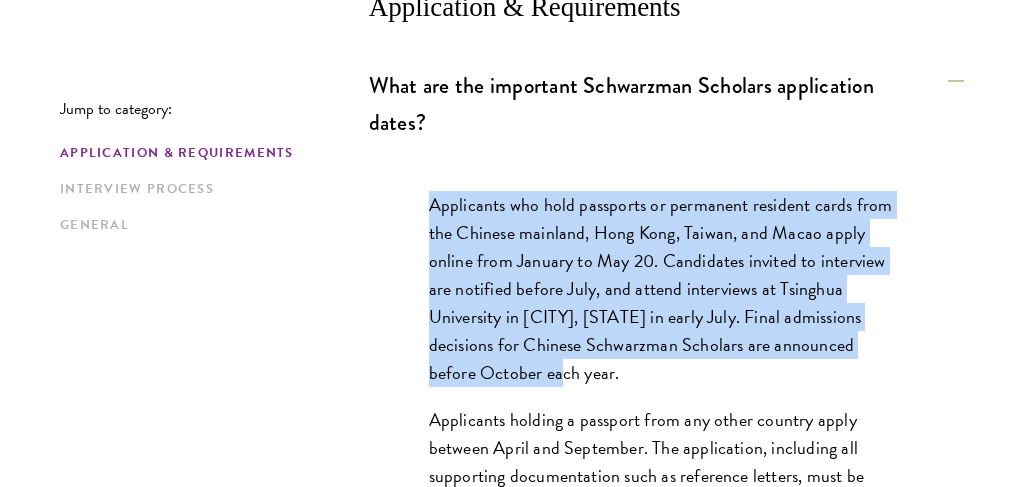 drag, startPoint x: 466, startPoint y: 181, endPoint x: 540, endPoint y: 366, distance: 199.2511 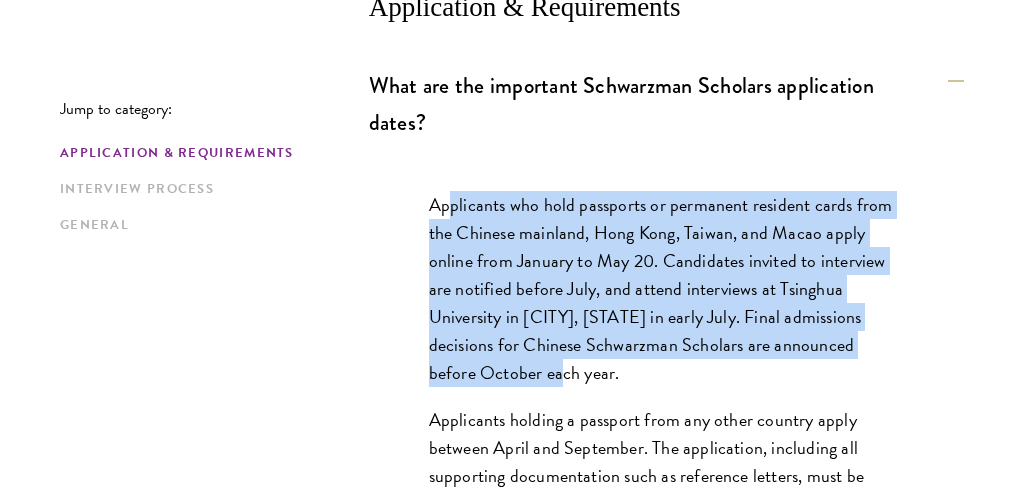 drag, startPoint x: 540, startPoint y: 366, endPoint x: 449, endPoint y: 214, distance: 177.15813 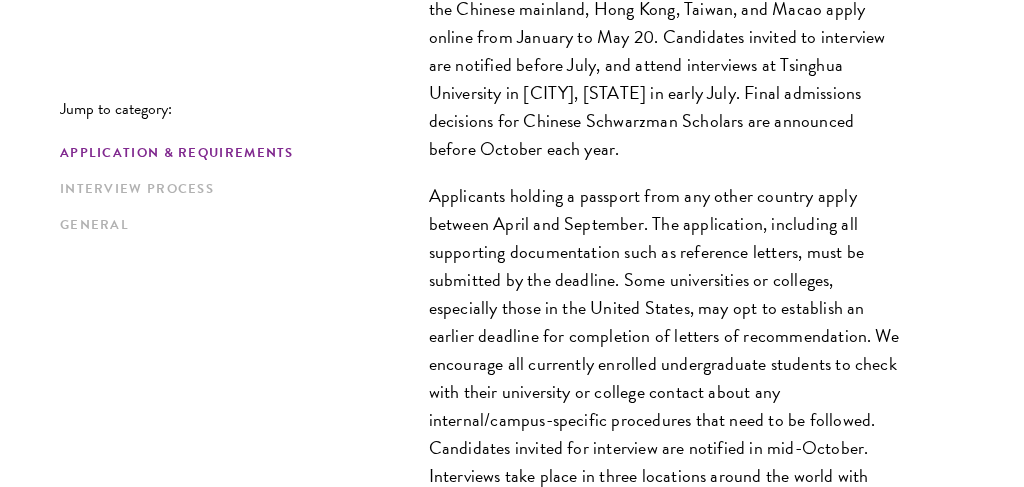 scroll, scrollTop: 855, scrollLeft: 0, axis: vertical 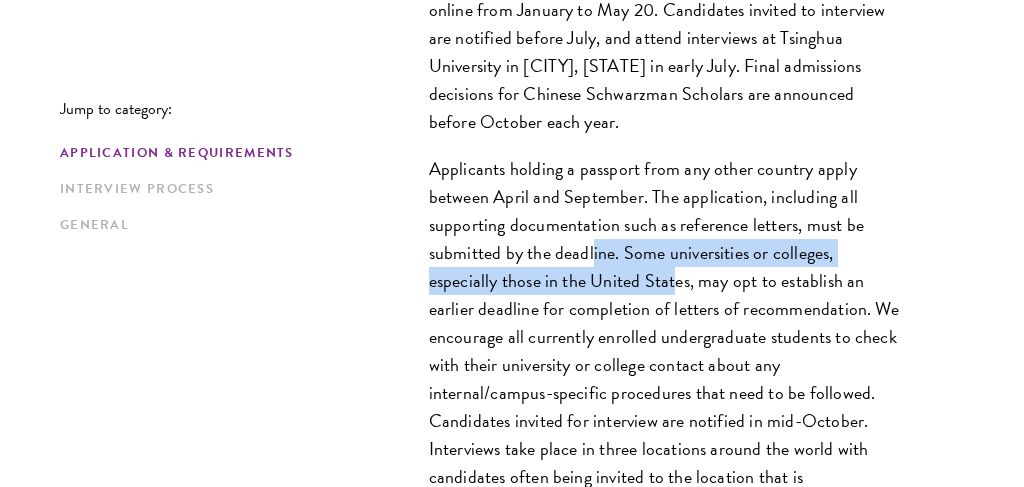 drag, startPoint x: 593, startPoint y: 261, endPoint x: 676, endPoint y: 269, distance: 83.38465 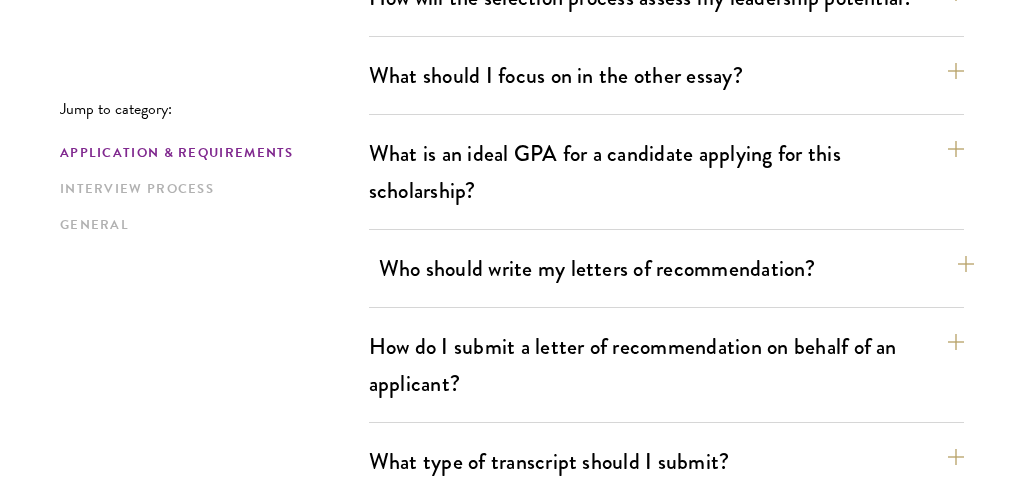 scroll, scrollTop: 2131, scrollLeft: 0, axis: vertical 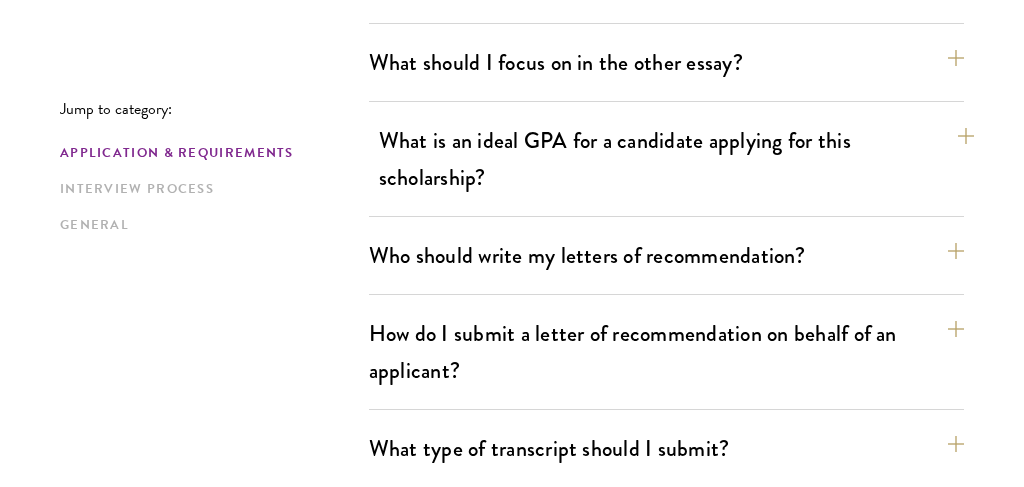 click on "What is an ideal GPA for a candidate applying for this scholarship?" at bounding box center [676, 159] 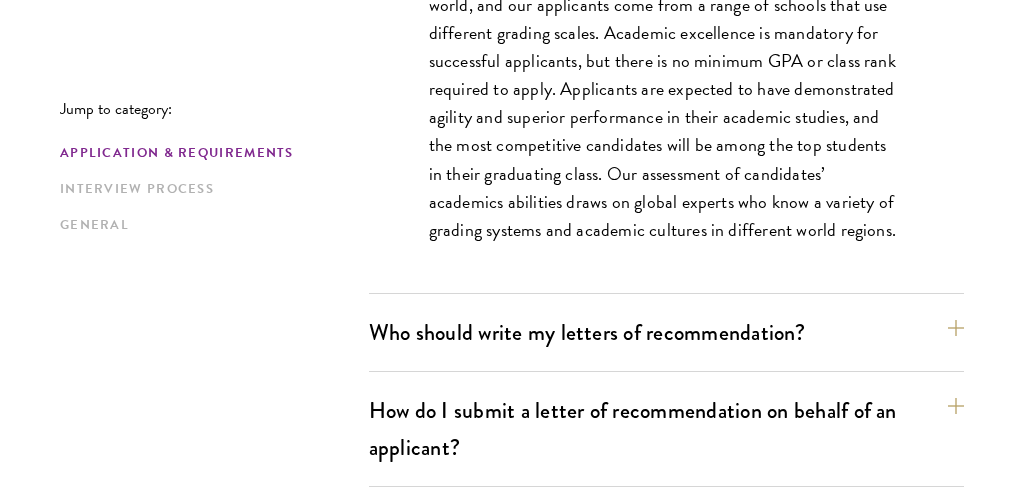 scroll, scrollTop: 1768, scrollLeft: 0, axis: vertical 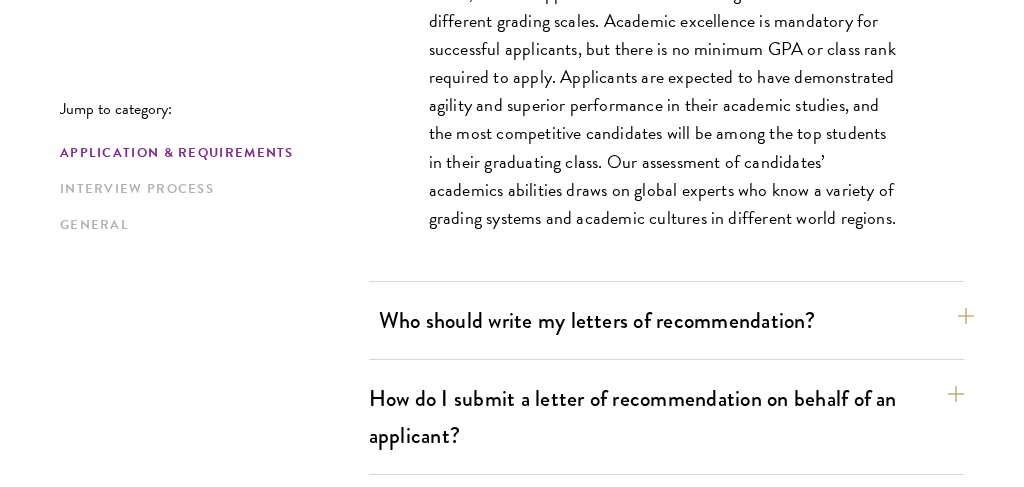 click on "Who should write my letters of recommendation?" at bounding box center (676, 320) 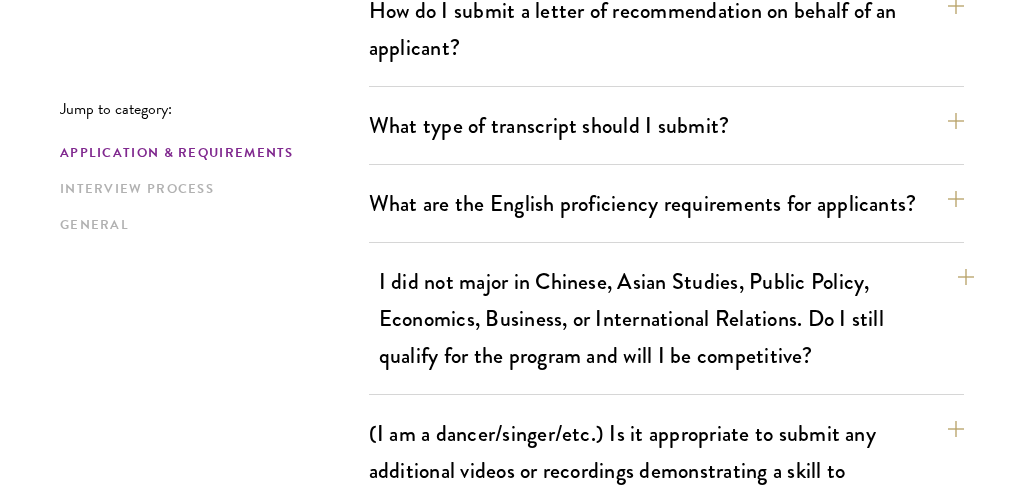 scroll, scrollTop: 2785, scrollLeft: 0, axis: vertical 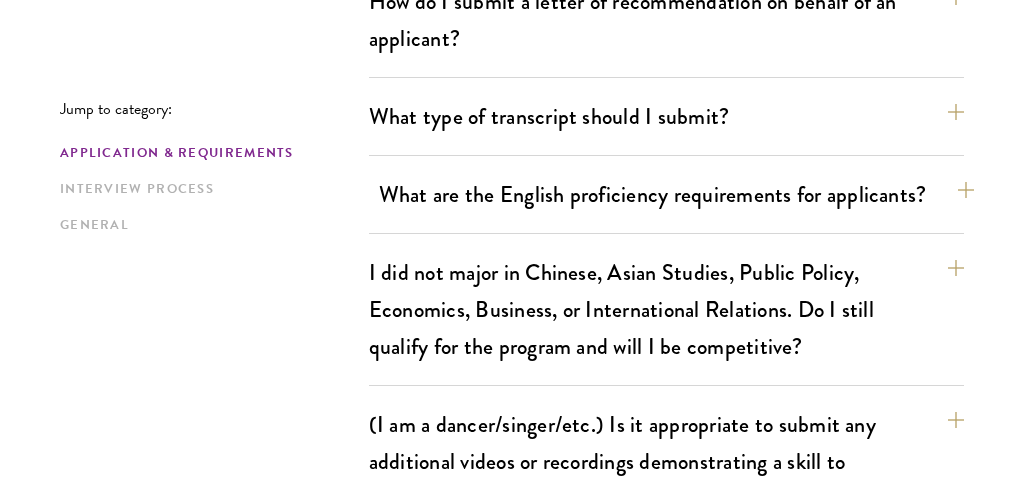 click on "What are the English proficiency requirements for applicants?" at bounding box center (676, 194) 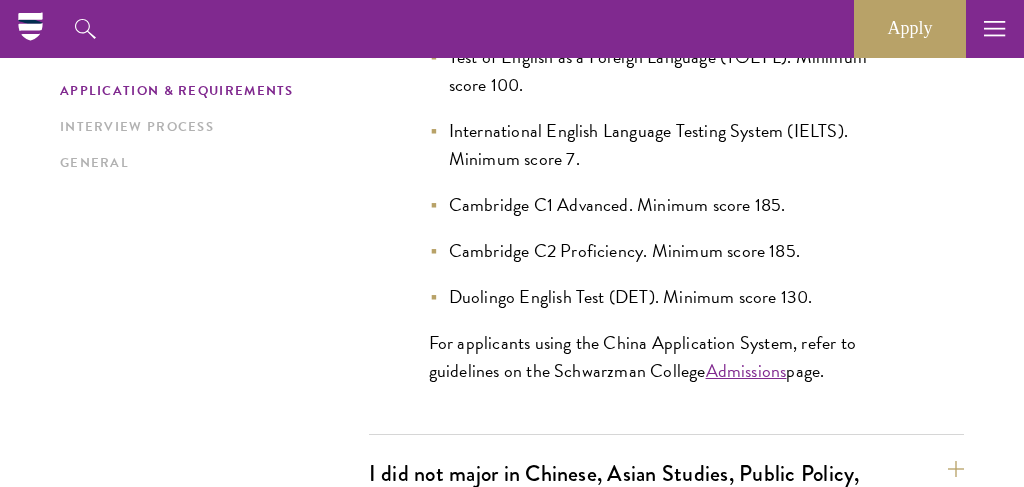 scroll, scrollTop: 2761, scrollLeft: 0, axis: vertical 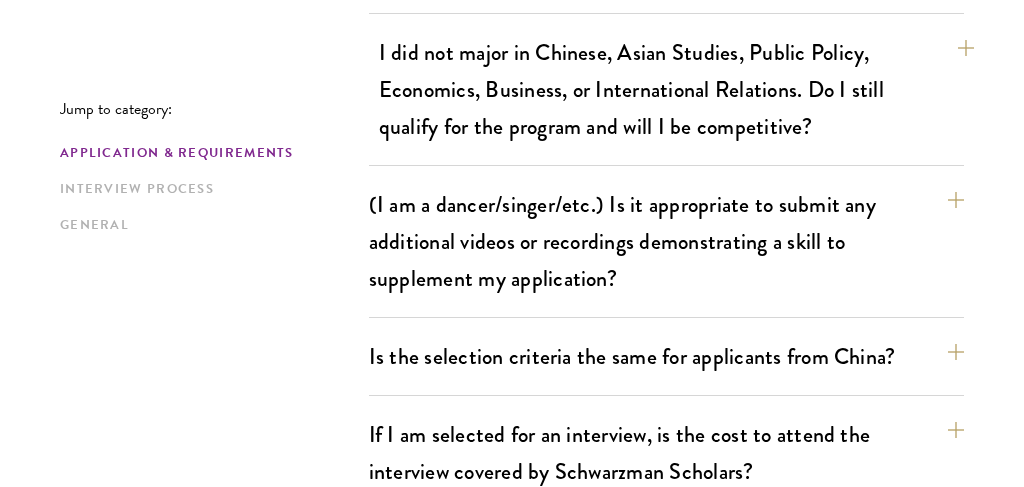 click on "I did not major in Chinese, Asian Studies, Public Policy, Economics, Business, or International Relations. Do I still qualify for the program and will I be competitive?" at bounding box center (676, 89) 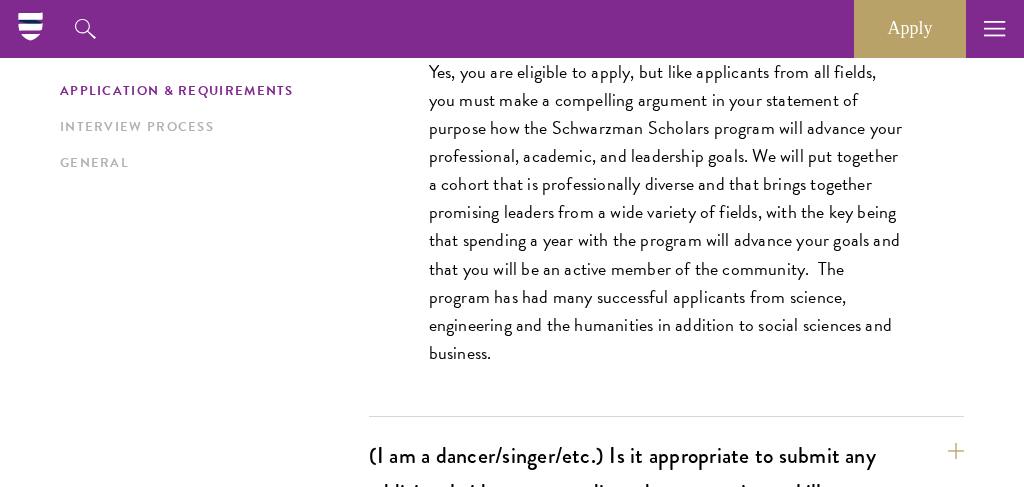 scroll, scrollTop: 2000, scrollLeft: 0, axis: vertical 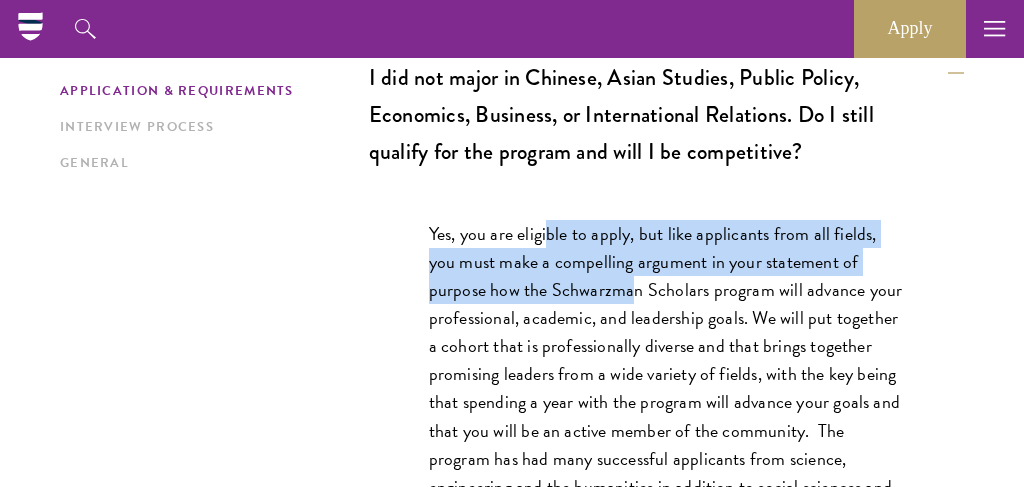 drag, startPoint x: 550, startPoint y: 222, endPoint x: 568, endPoint y: 289, distance: 69.375786 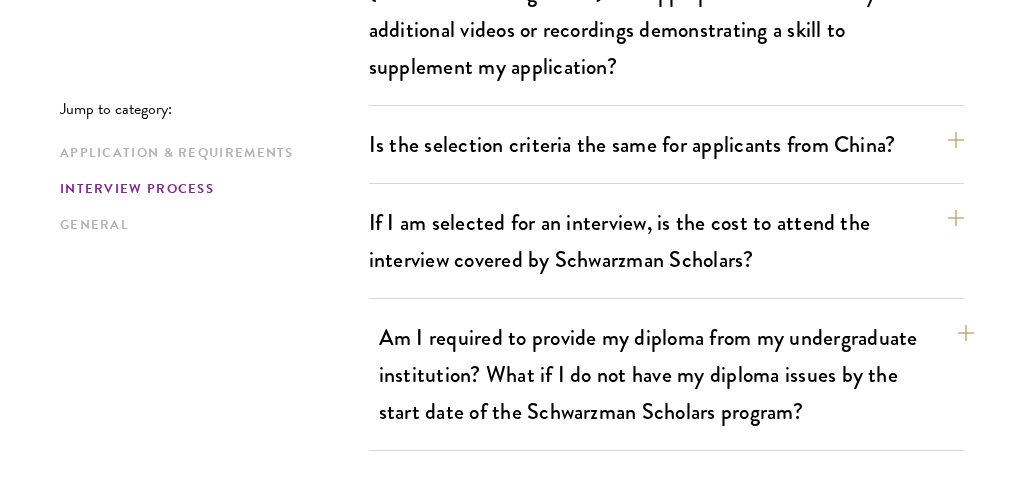 scroll, scrollTop: 2649, scrollLeft: 0, axis: vertical 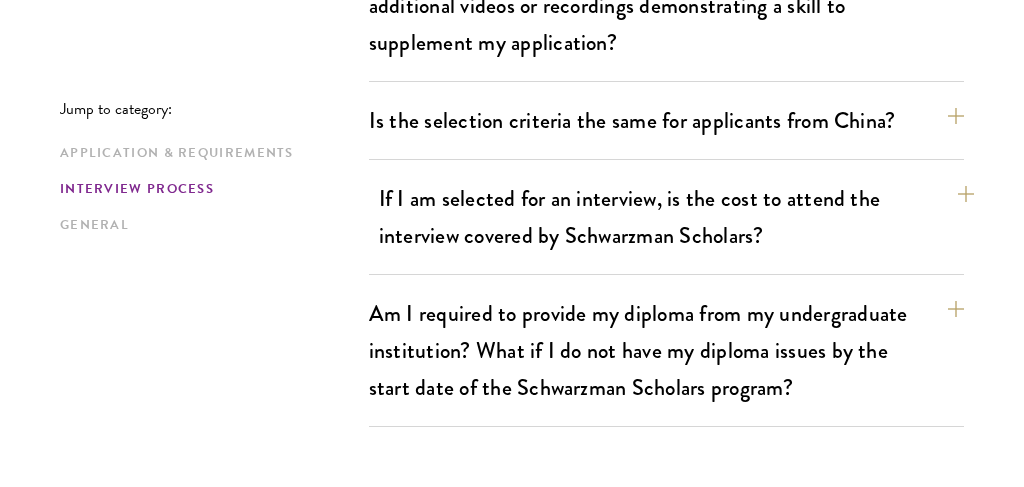 click on "If I am selected for an interview, is the cost to attend the interview covered by Schwarzman Scholars?" at bounding box center (676, 217) 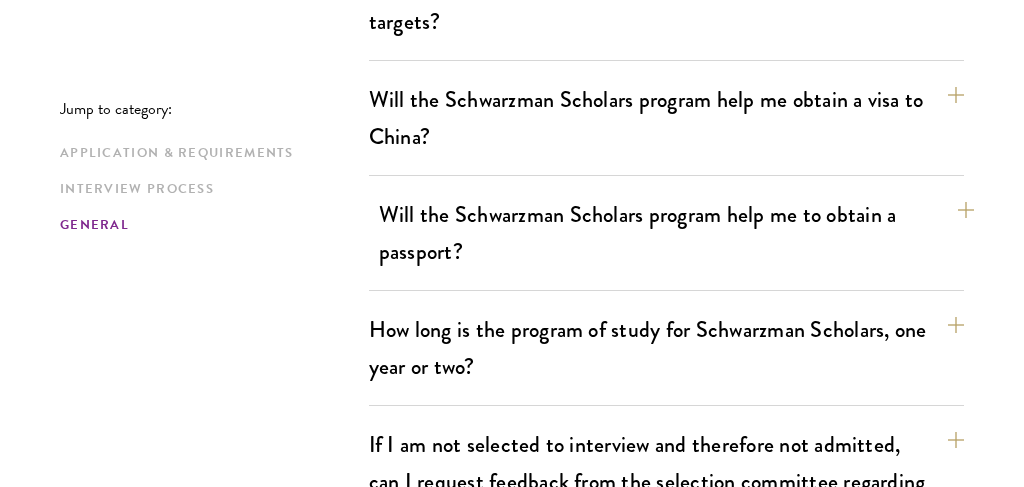 scroll, scrollTop: 3730, scrollLeft: 0, axis: vertical 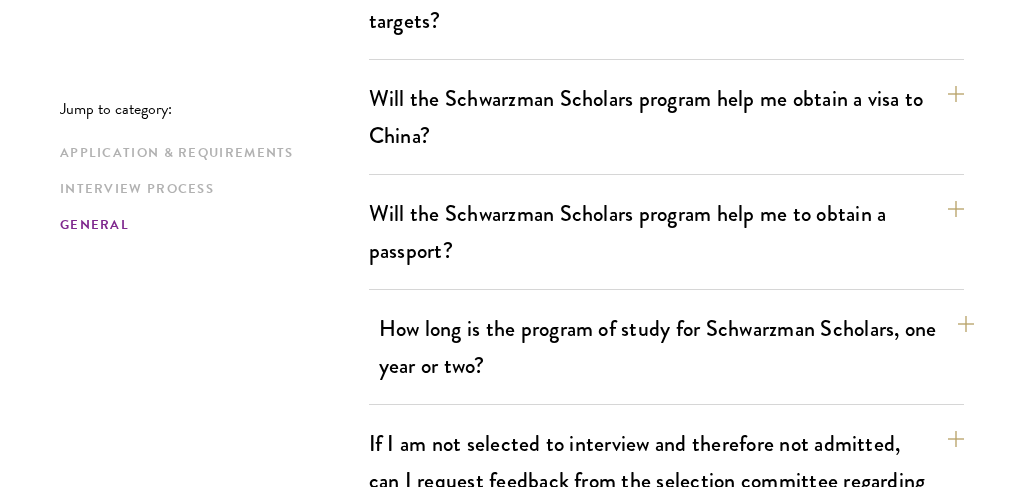 click on "How long is the program of study for Schwarzman Scholars, one year or two?" at bounding box center (676, 347) 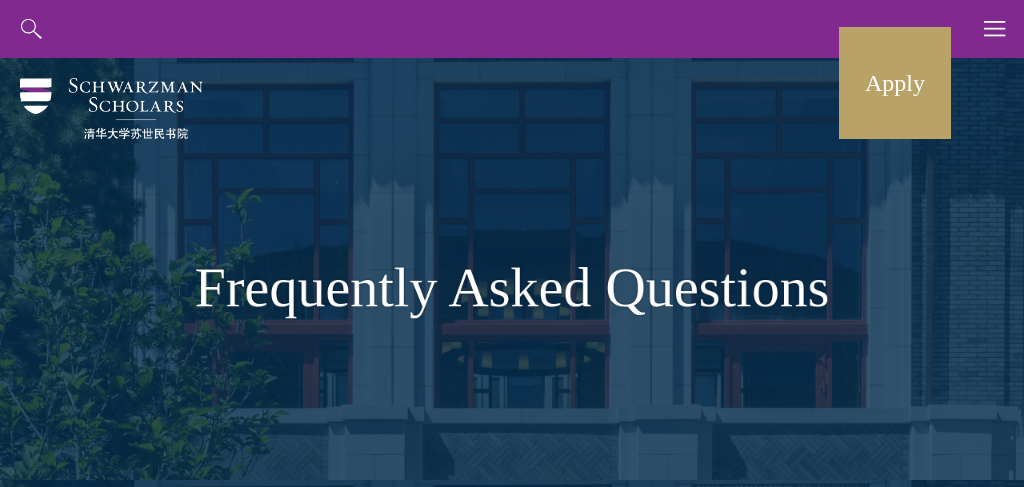 scroll, scrollTop: 0, scrollLeft: 0, axis: both 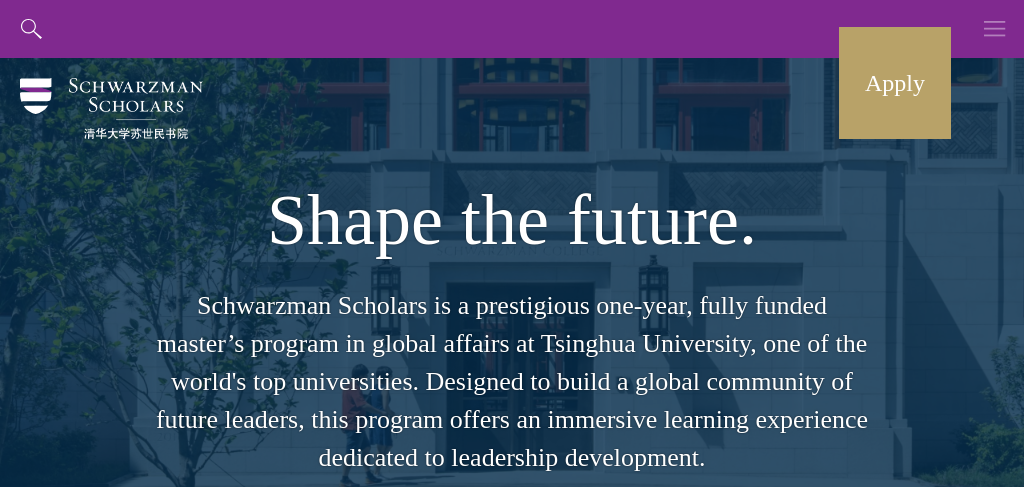 click at bounding box center [995, 29] 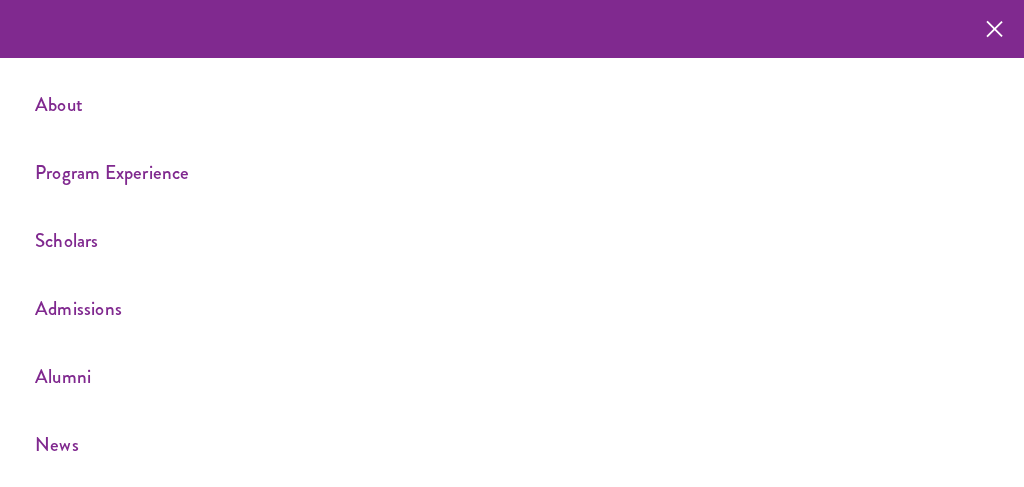 scroll, scrollTop: 161, scrollLeft: 0, axis: vertical 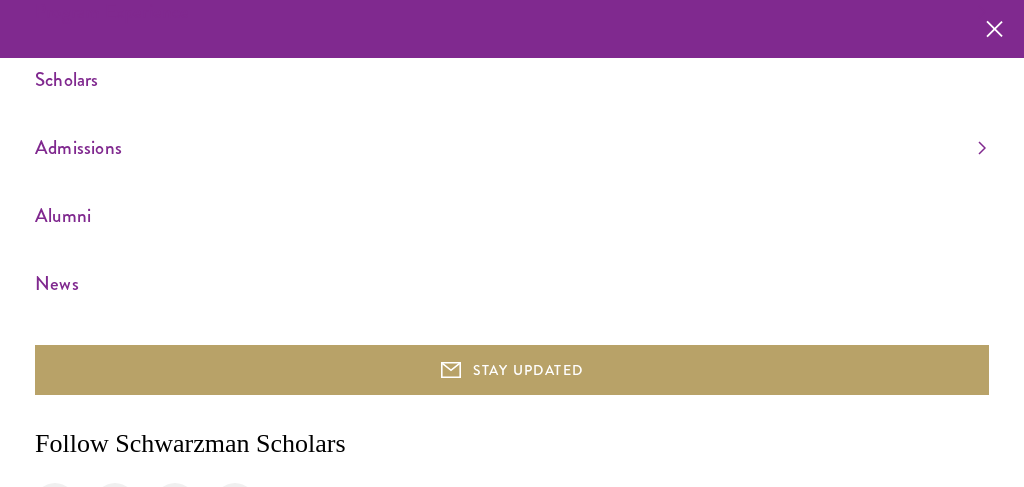 click on "Alumni" at bounding box center [510, 215] 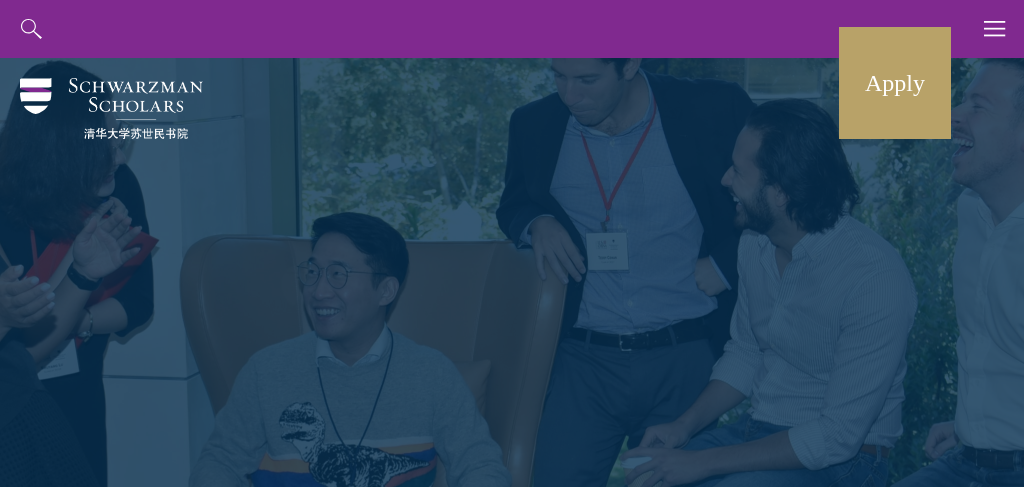 scroll, scrollTop: 0, scrollLeft: 0, axis: both 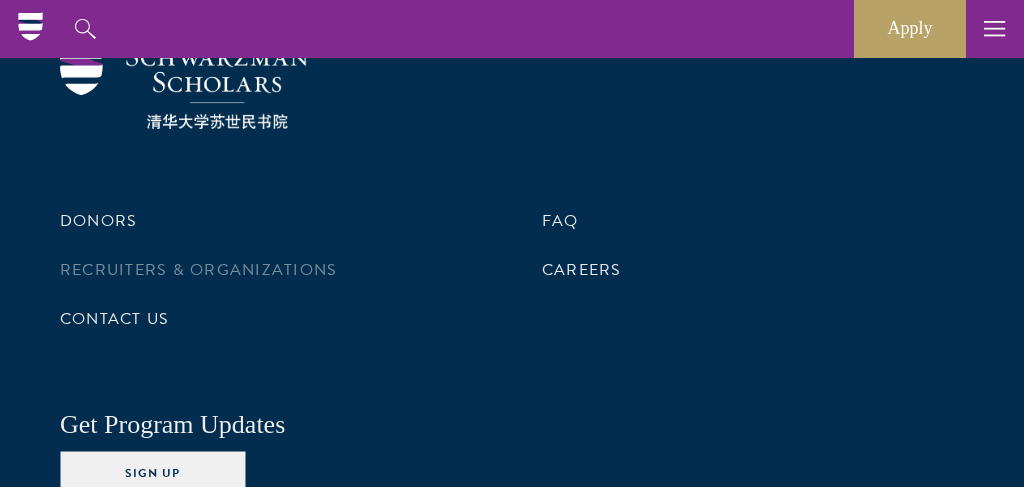 click on "Recruiters & Organizations" at bounding box center [198, 270] 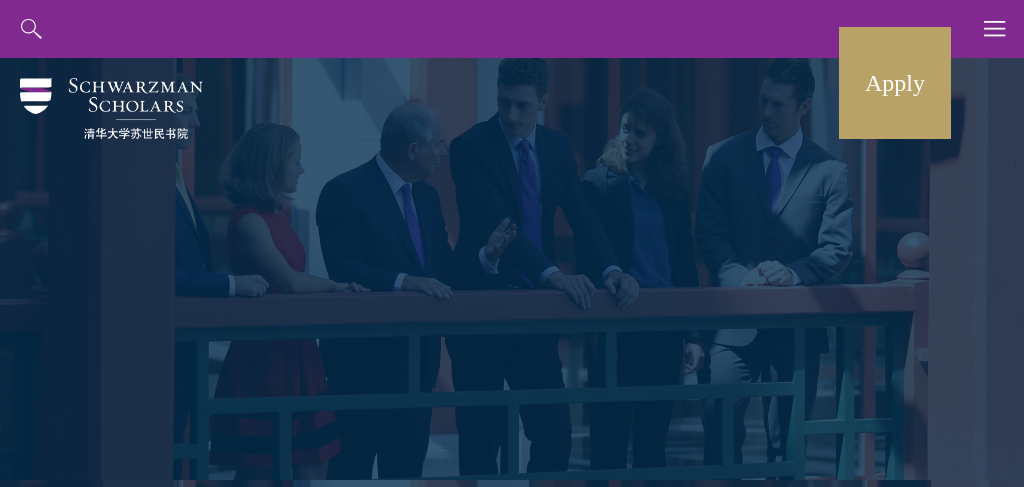 scroll, scrollTop: 0, scrollLeft: 0, axis: both 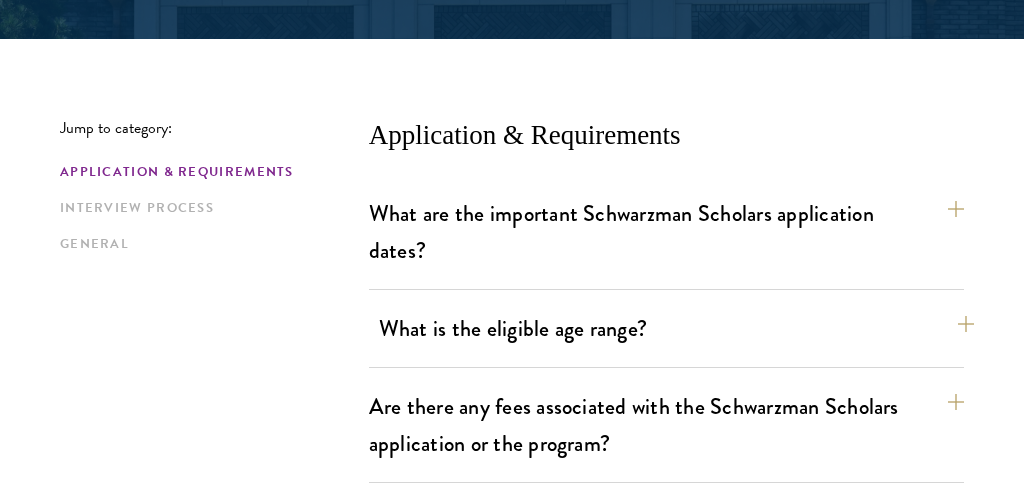 click on "What is the eligible age range?" at bounding box center [676, 328] 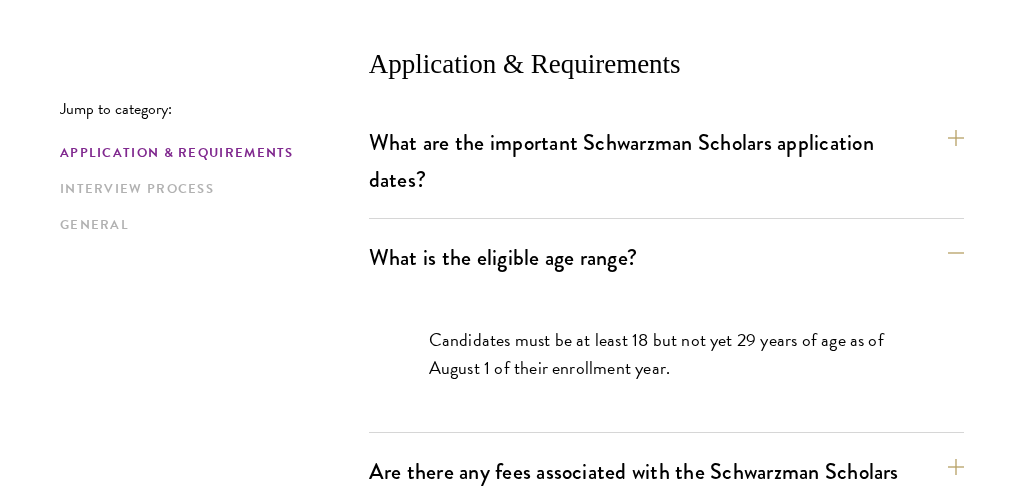 scroll, scrollTop: 559, scrollLeft: 0, axis: vertical 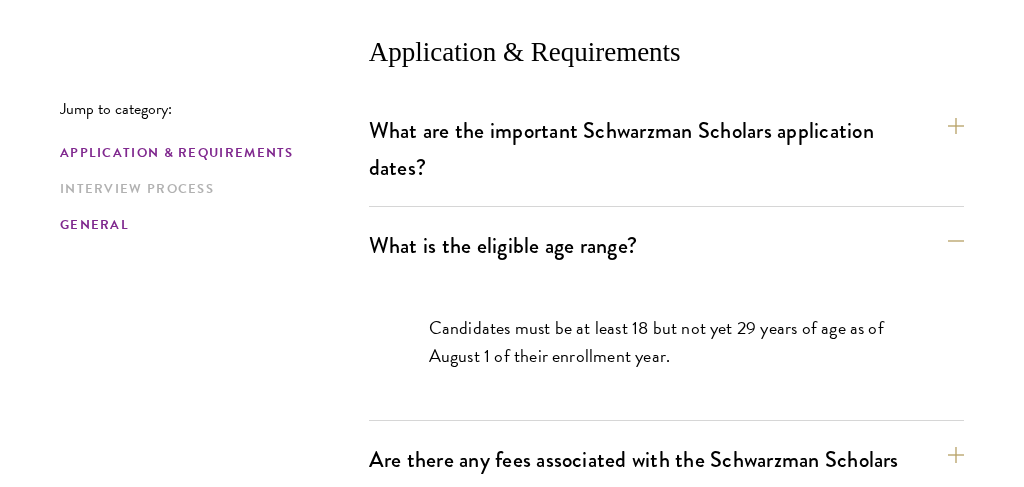 click on "General" at bounding box center [208, 225] 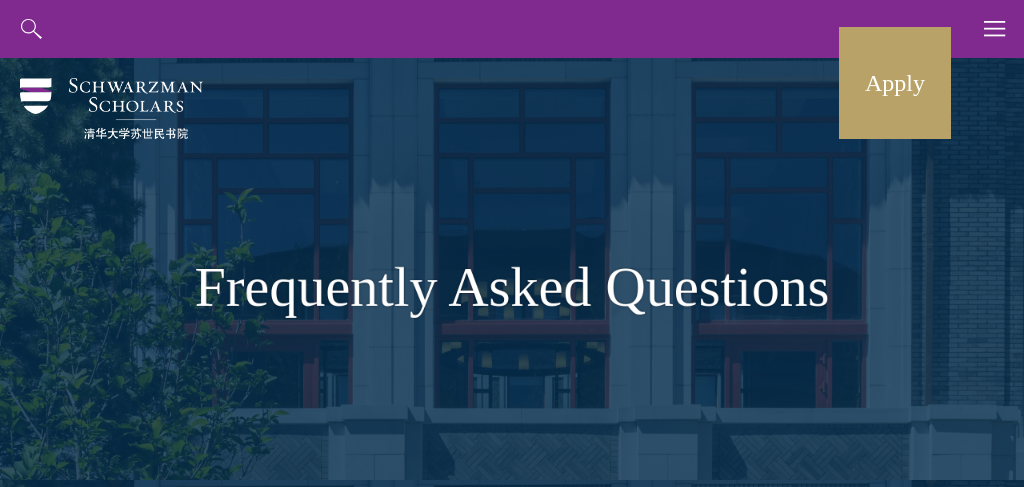 scroll, scrollTop: 2, scrollLeft: 0, axis: vertical 